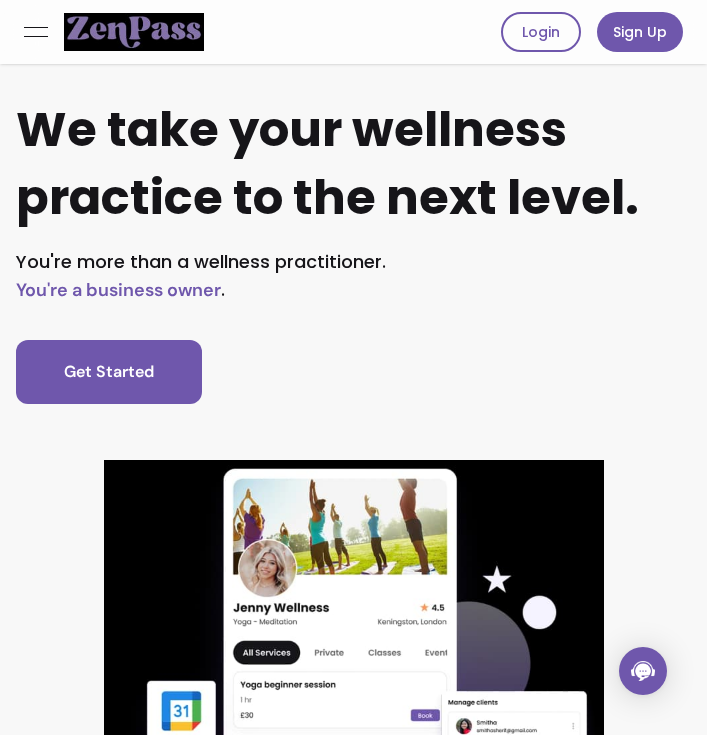 scroll, scrollTop: 0, scrollLeft: 0, axis: both 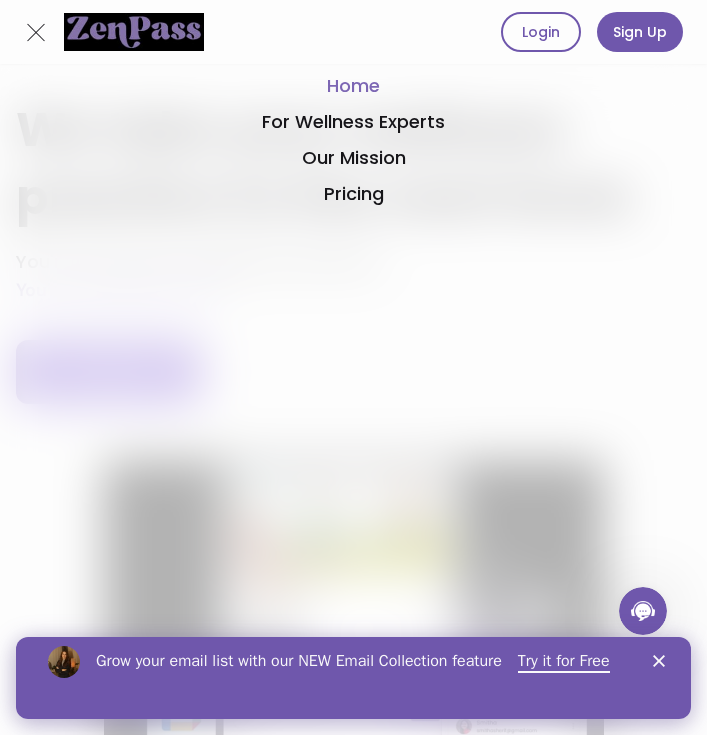 click on "Home" at bounding box center (353, 86) 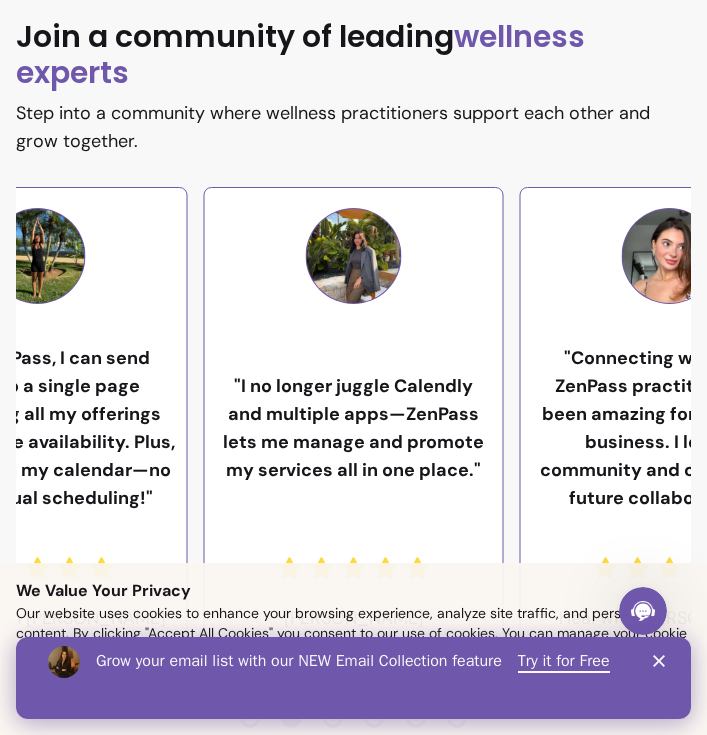 scroll, scrollTop: 1111, scrollLeft: 0, axis: vertical 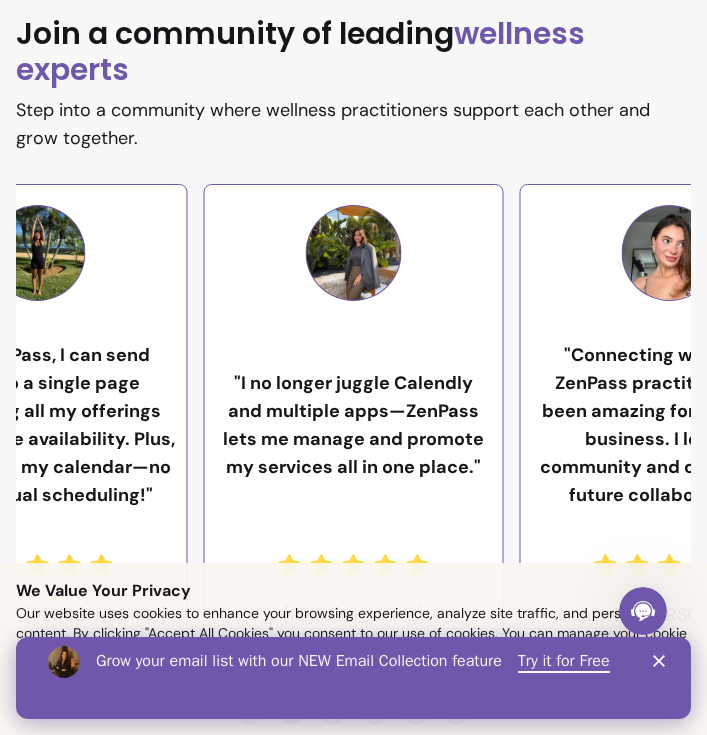 click 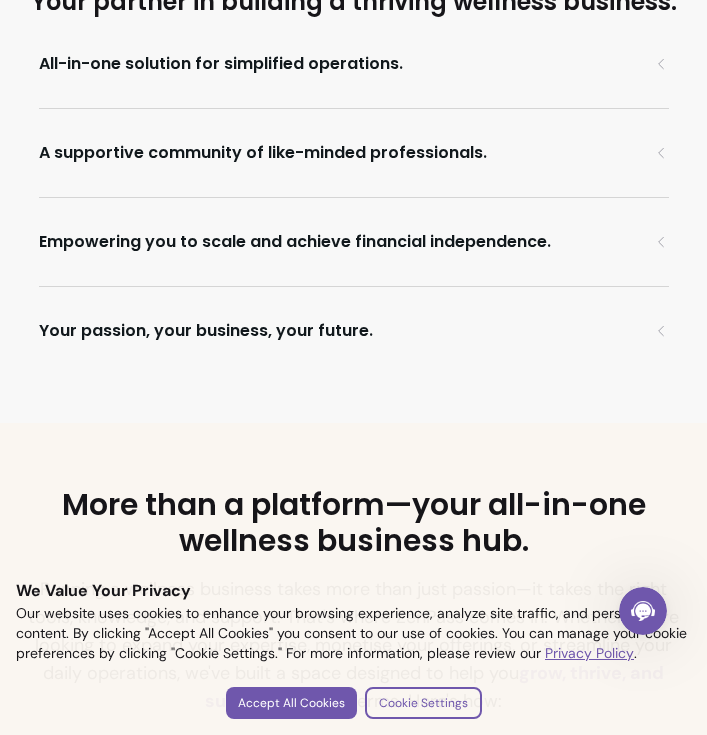 scroll, scrollTop: 3045, scrollLeft: 0, axis: vertical 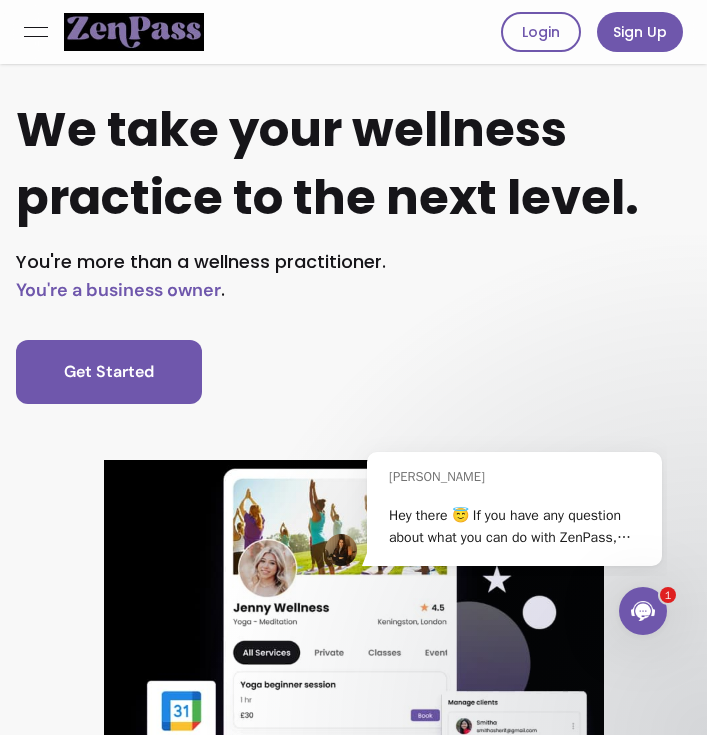click on "open navigation menu" at bounding box center [36, 32] 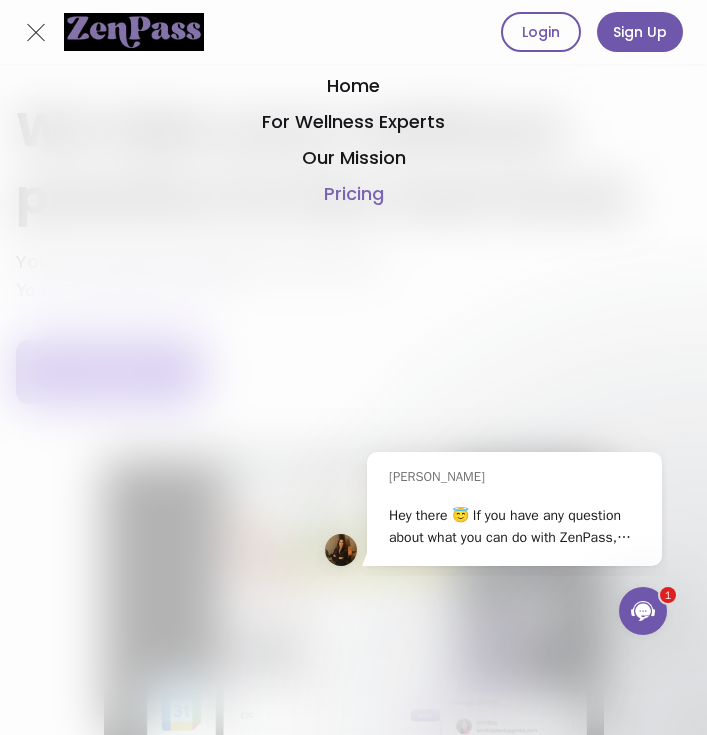 click on "Pricing" at bounding box center (353, 194) 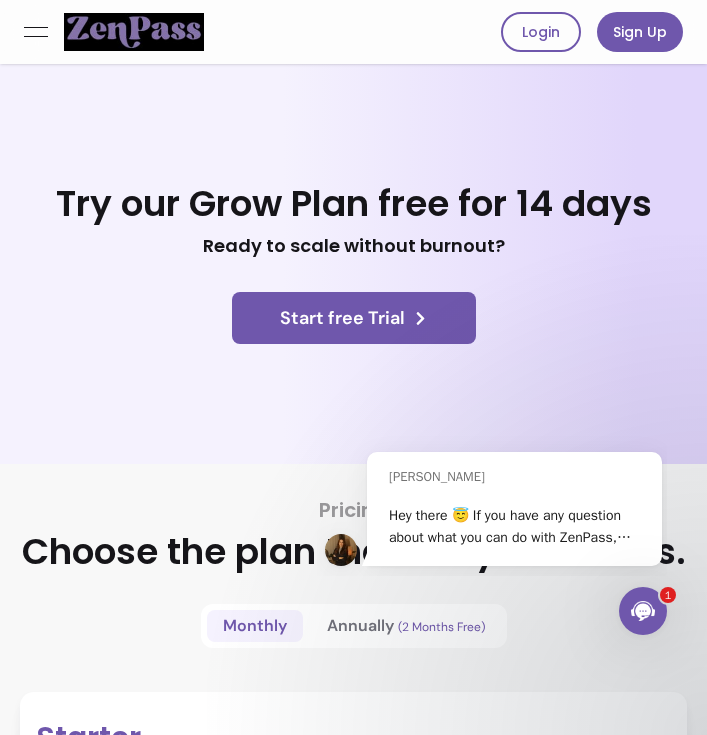 scroll, scrollTop: -2, scrollLeft: 0, axis: vertical 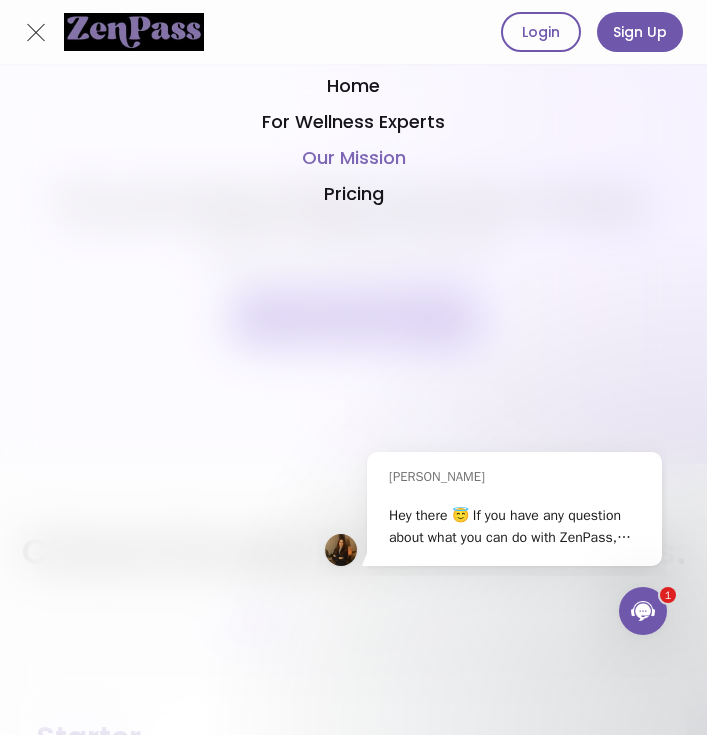 click on "Our Mission" at bounding box center (353, 158) 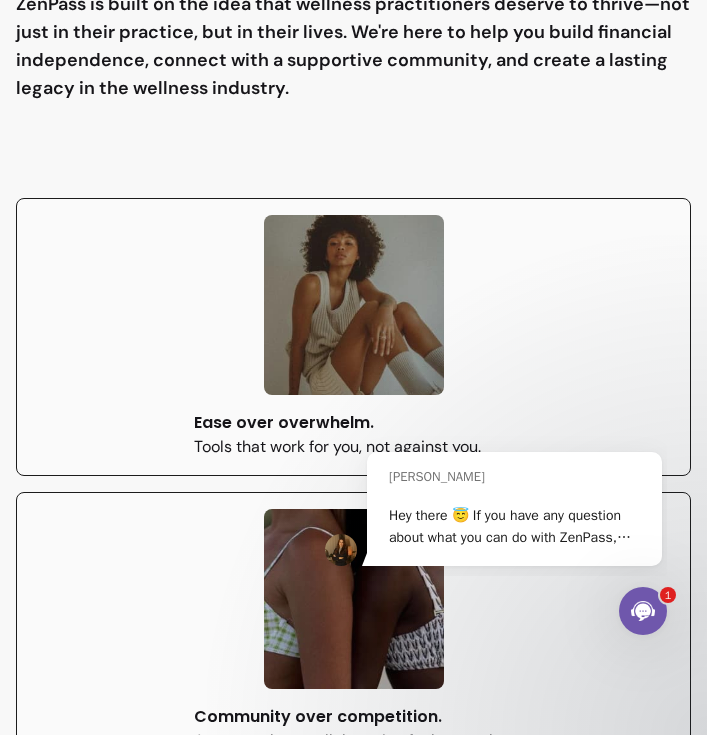 scroll, scrollTop: 4705, scrollLeft: 0, axis: vertical 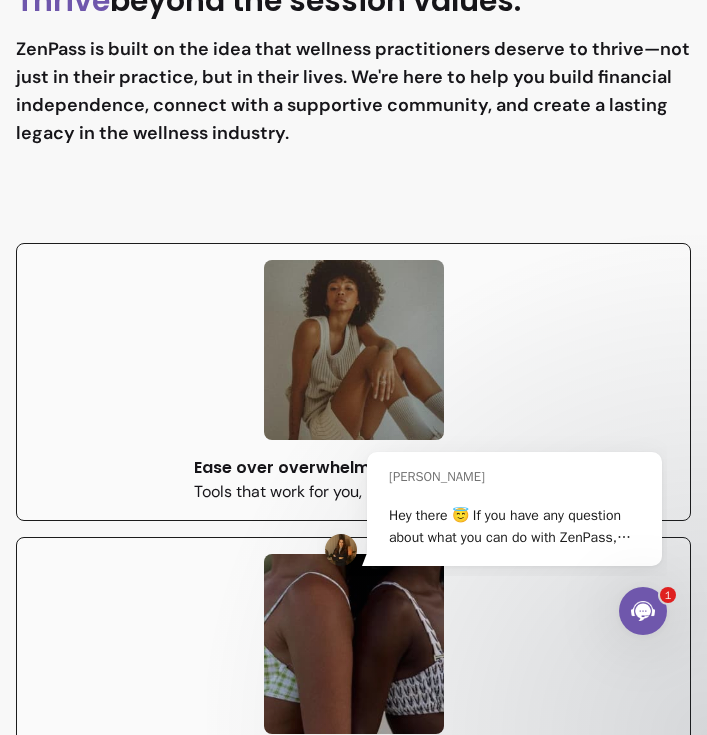 click on "Ease over overwhelm." at bounding box center [354, 468] 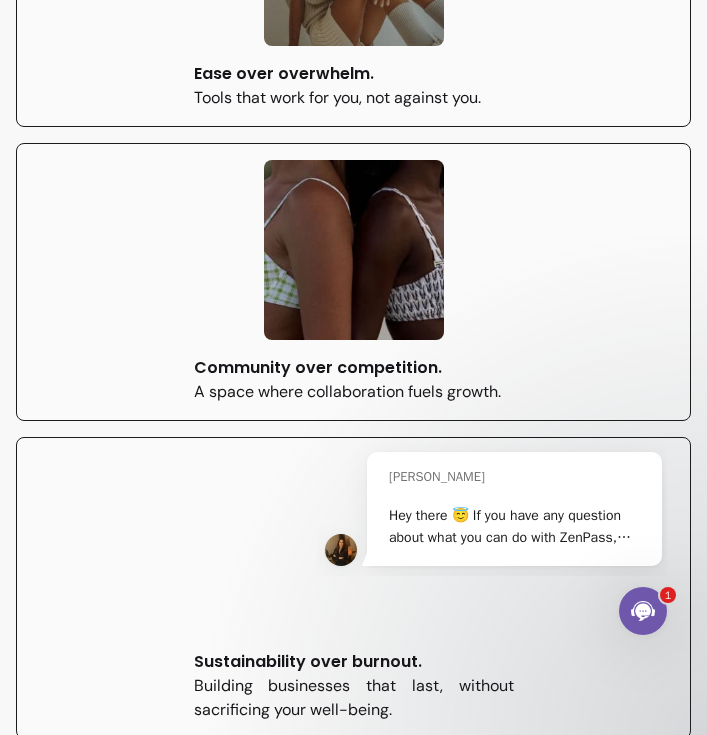 scroll, scrollTop: 5100, scrollLeft: 0, axis: vertical 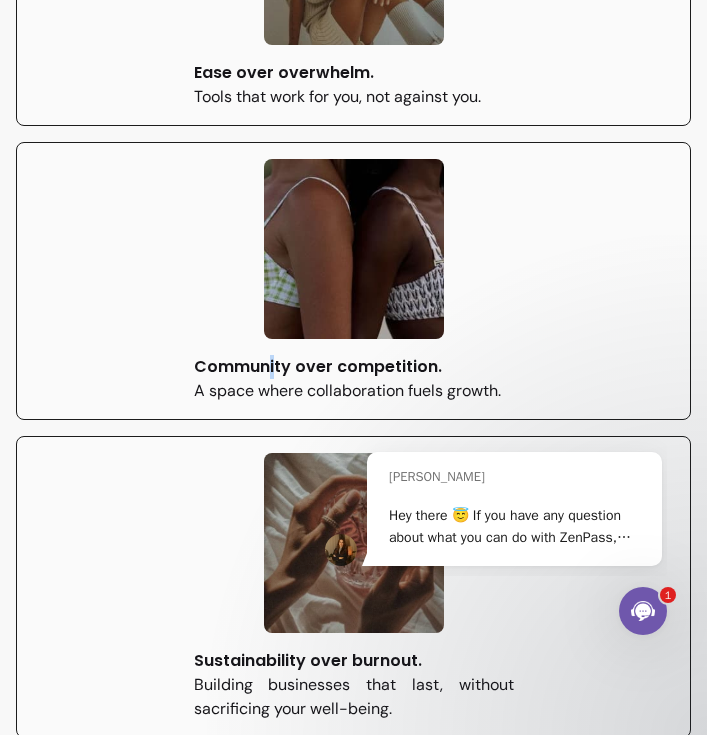 click on "Community over competition." at bounding box center (354, 367) 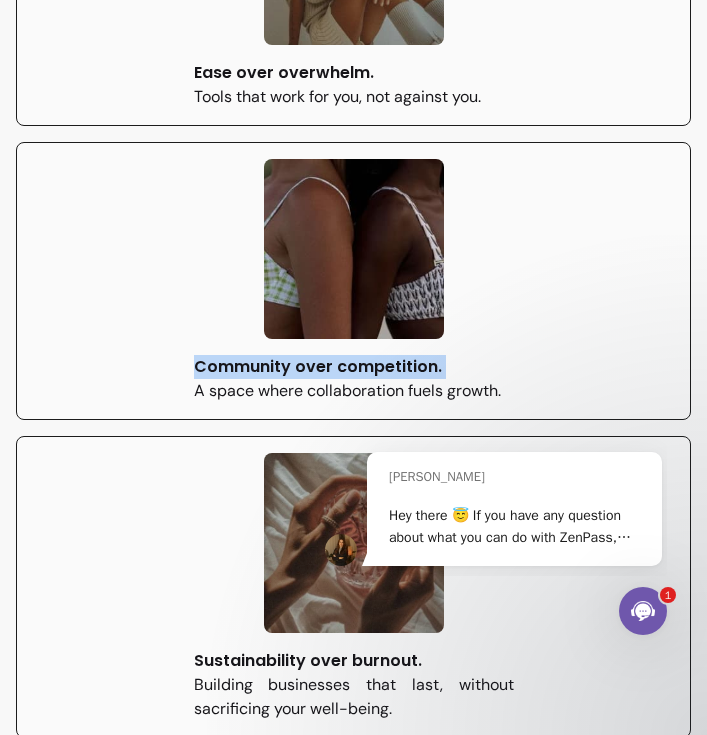 click on "Community over competition." at bounding box center (354, 367) 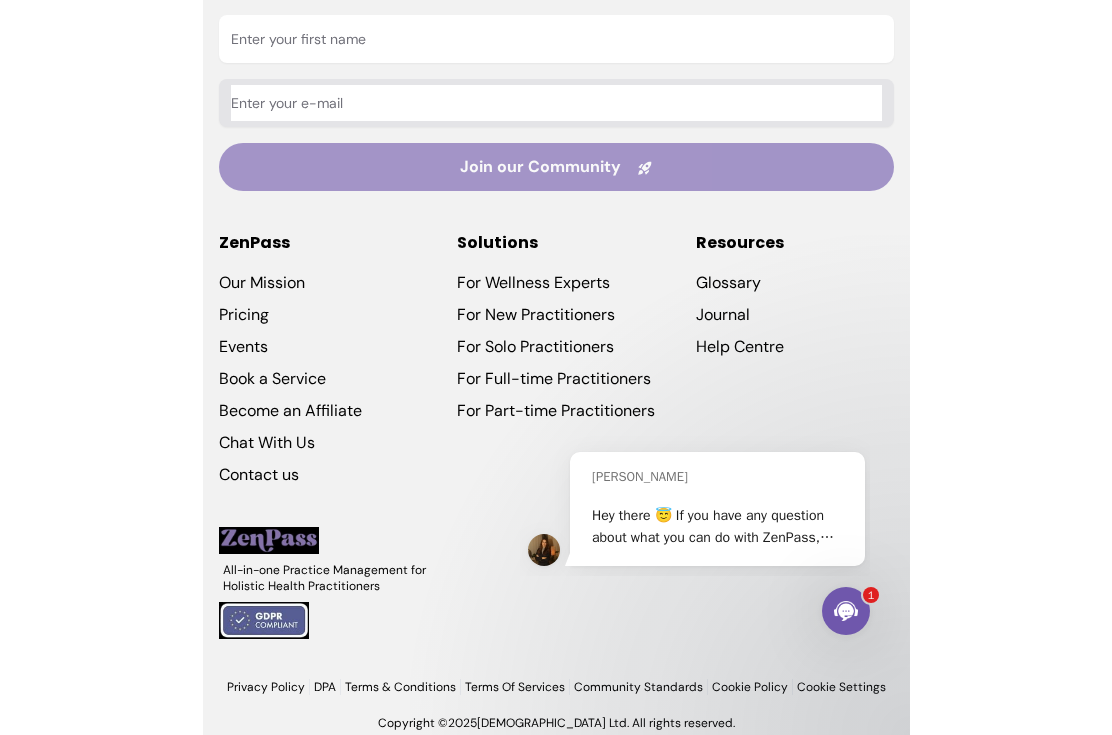 scroll, scrollTop: 6949, scrollLeft: 0, axis: vertical 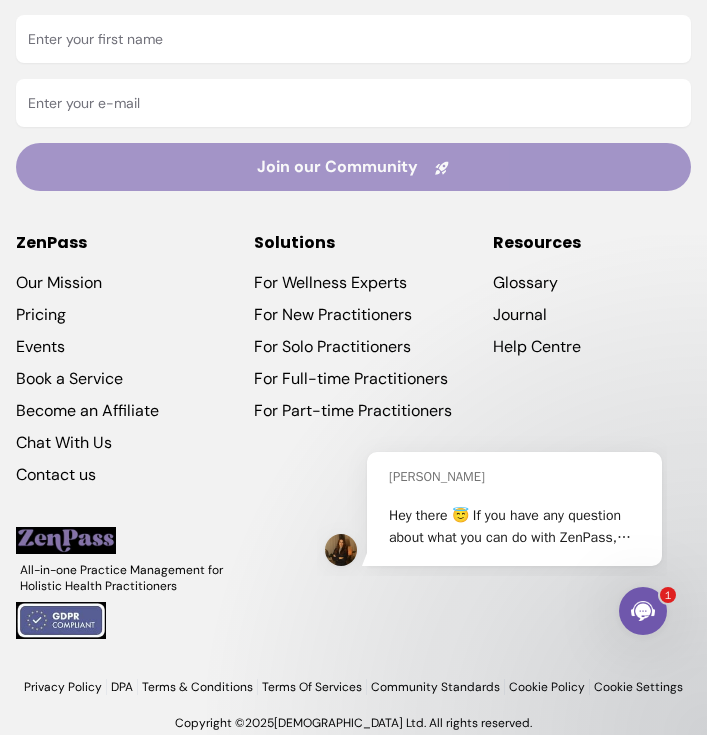 click on "Book a Service" at bounding box center [115, 379] 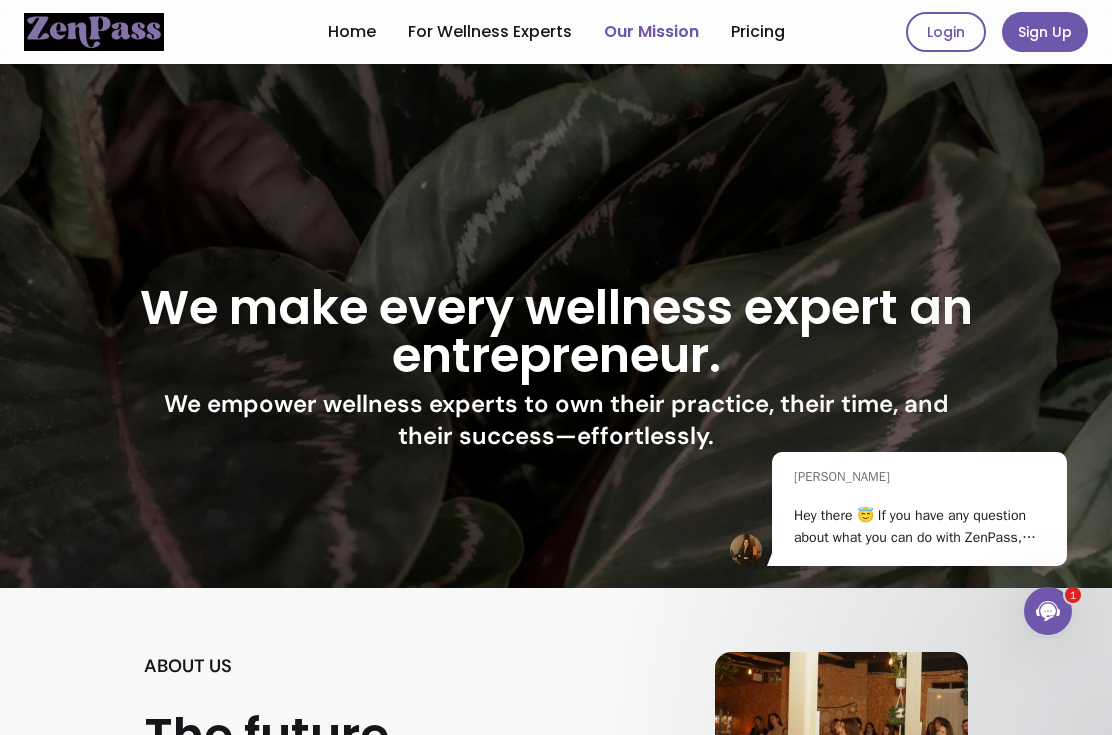 scroll, scrollTop: 0, scrollLeft: 0, axis: both 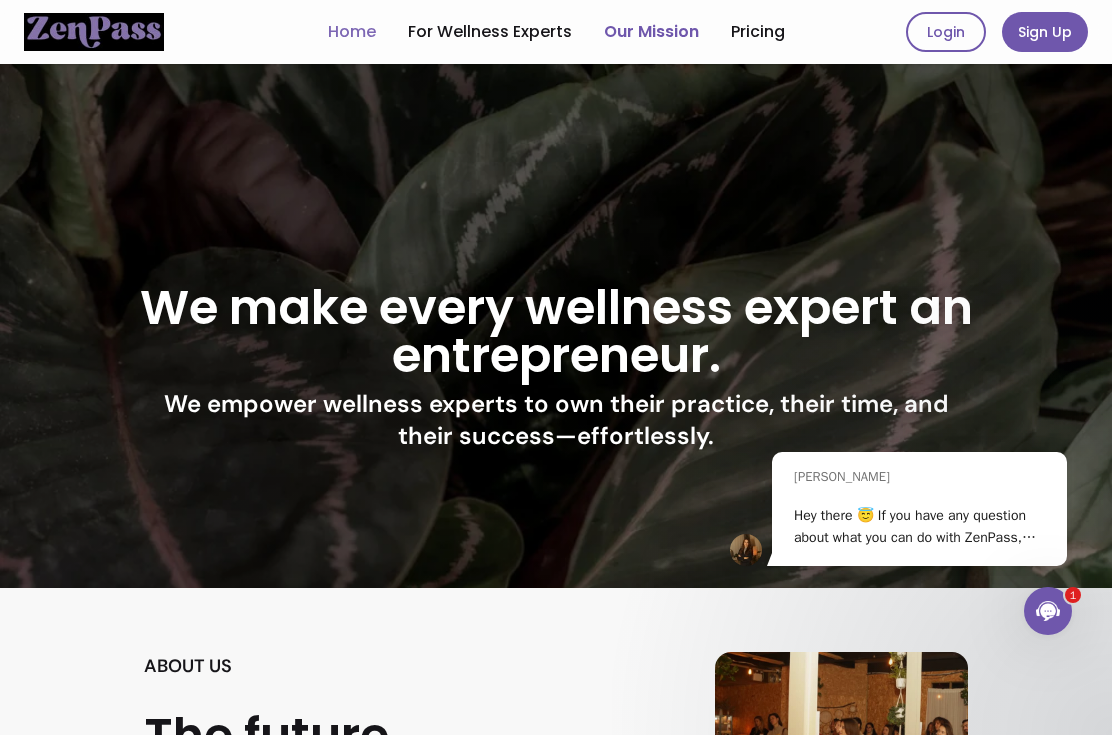click on "Home" at bounding box center [352, 32] 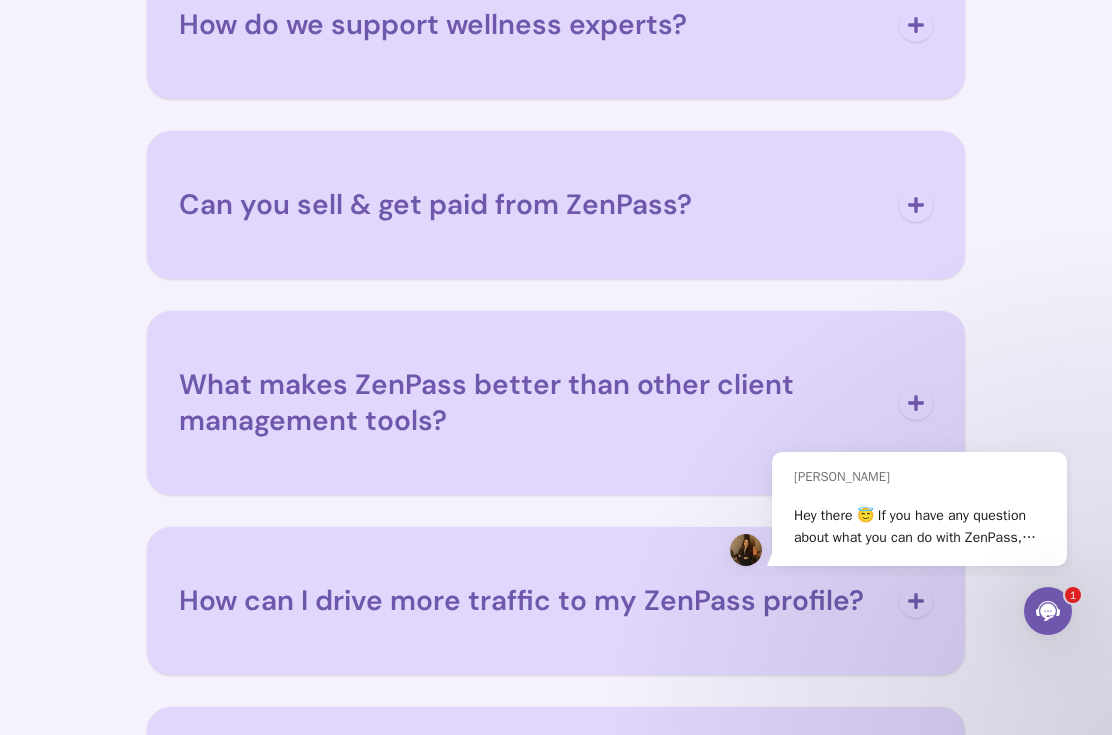 scroll, scrollTop: 4203, scrollLeft: 0, axis: vertical 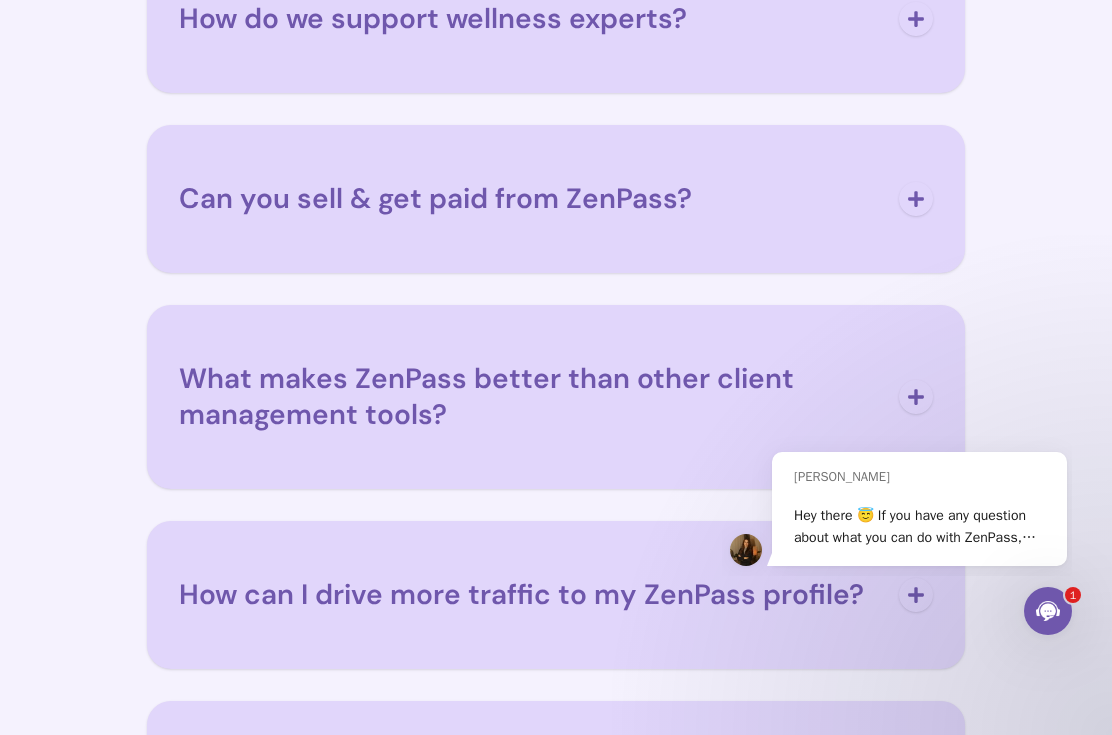 click on "Can you sell & get paid from ZenPass?" at bounding box center (435, 198) 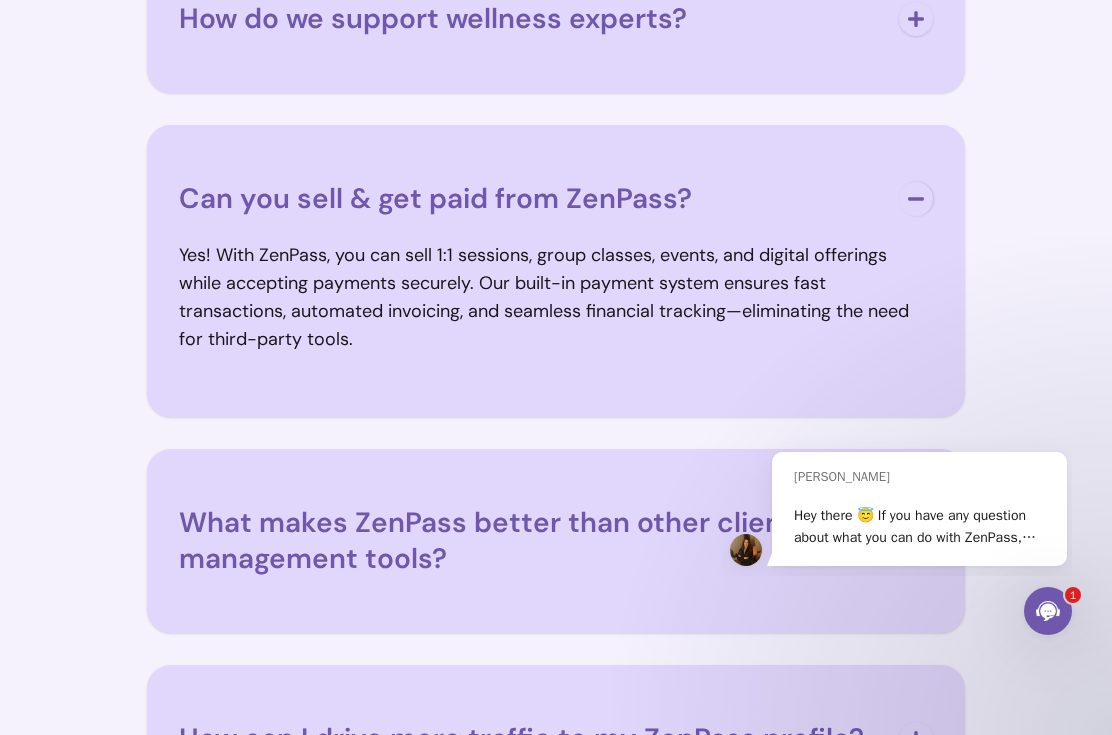 click on "Can you sell & get paid from ZenPass?" at bounding box center [435, 198] 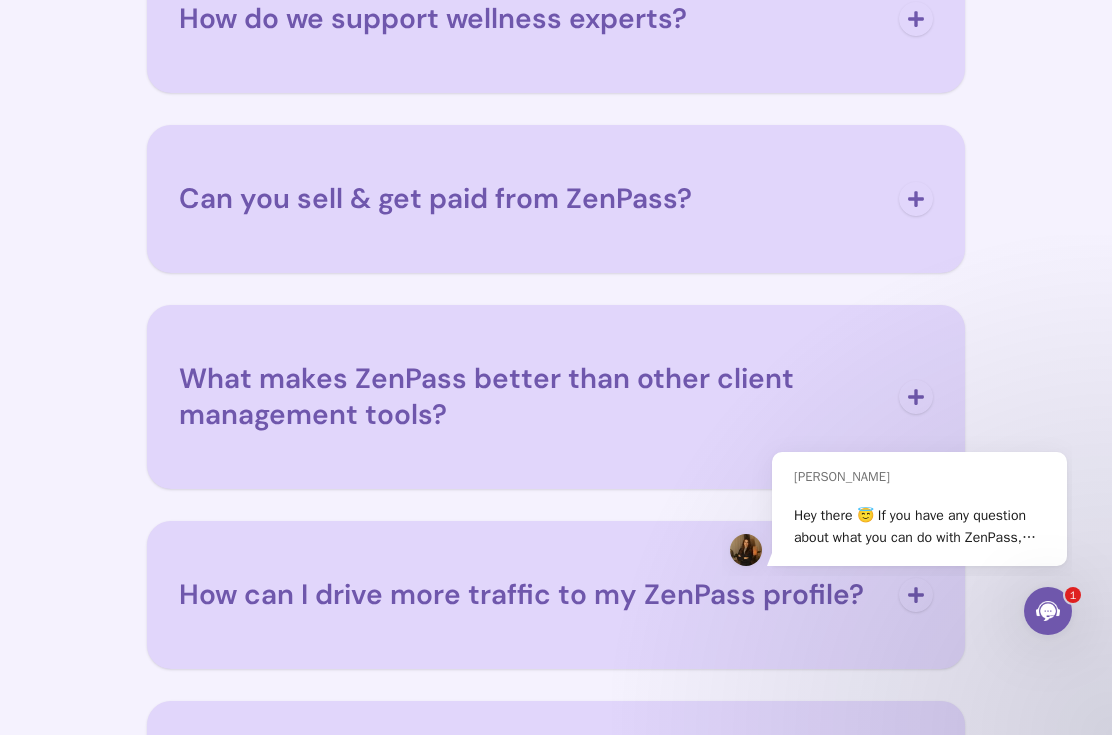 click on "How do we support wellness experts?" at bounding box center (433, 18) 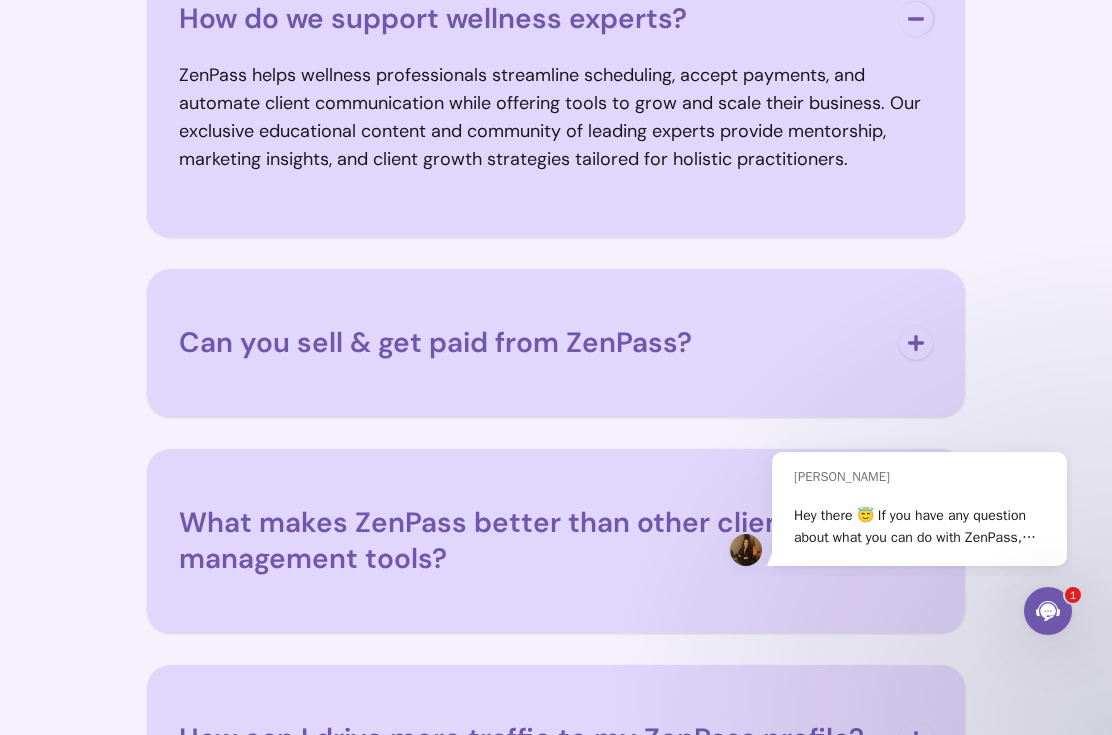 click on "How do we support wellness experts?" at bounding box center [433, 18] 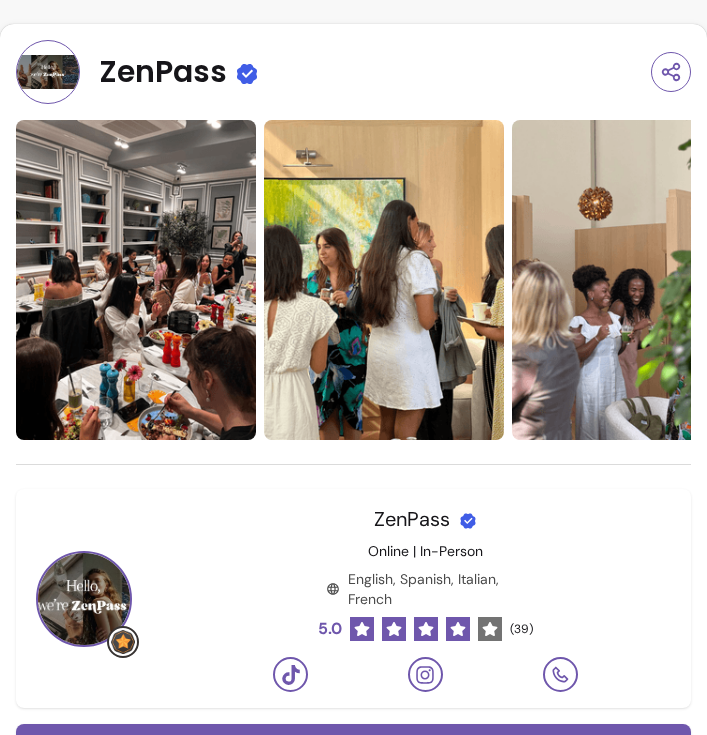 scroll, scrollTop: 0, scrollLeft: 0, axis: both 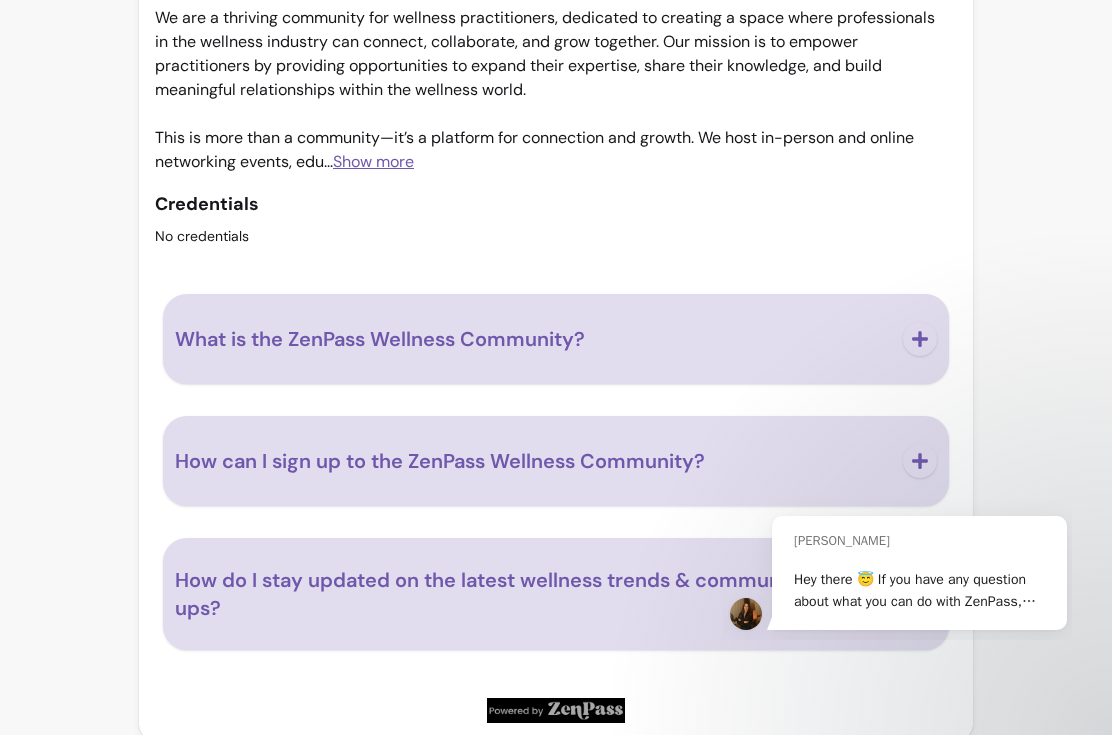 click on "What is the ZenPass Wellness Community?" at bounding box center [380, 339] 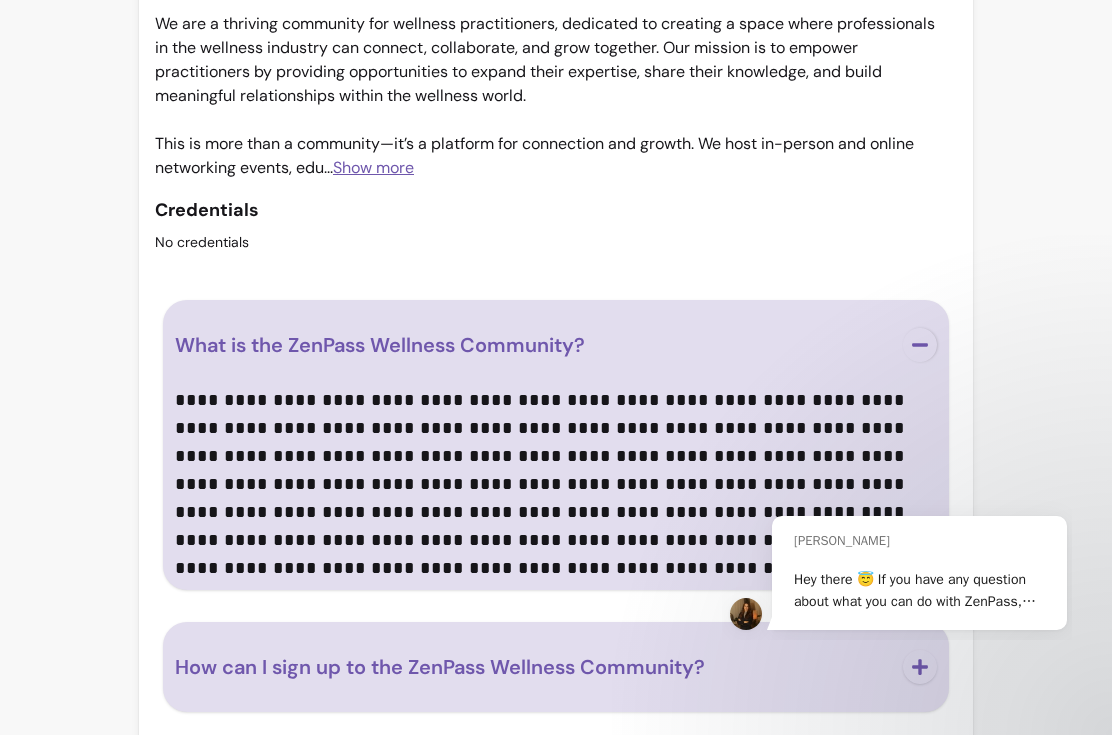 click on "What is the ZenPass Wellness Community?" at bounding box center (380, 345) 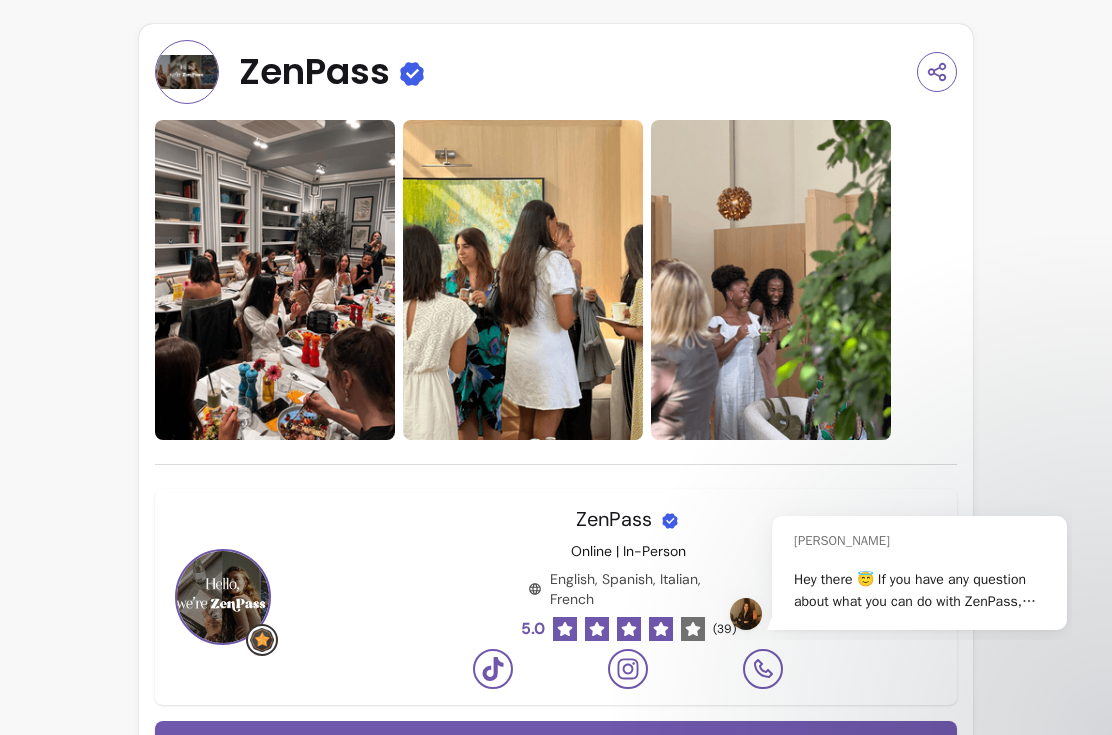 scroll, scrollTop: 0, scrollLeft: 0, axis: both 